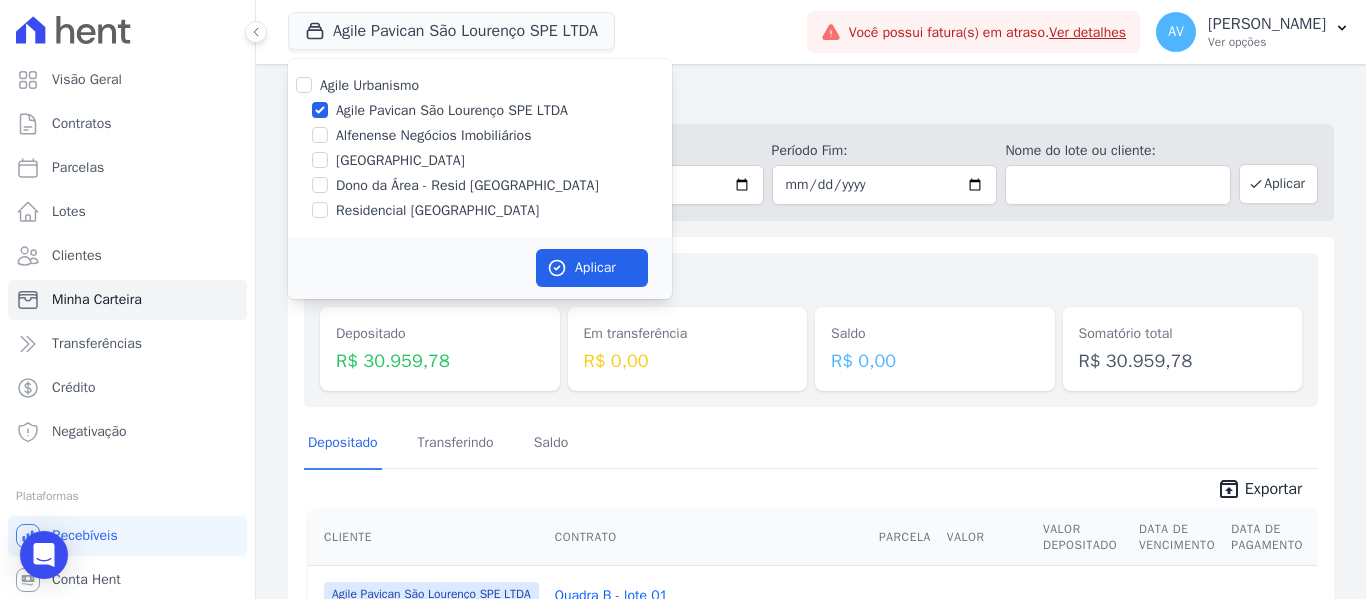 scroll, scrollTop: 0, scrollLeft: 0, axis: both 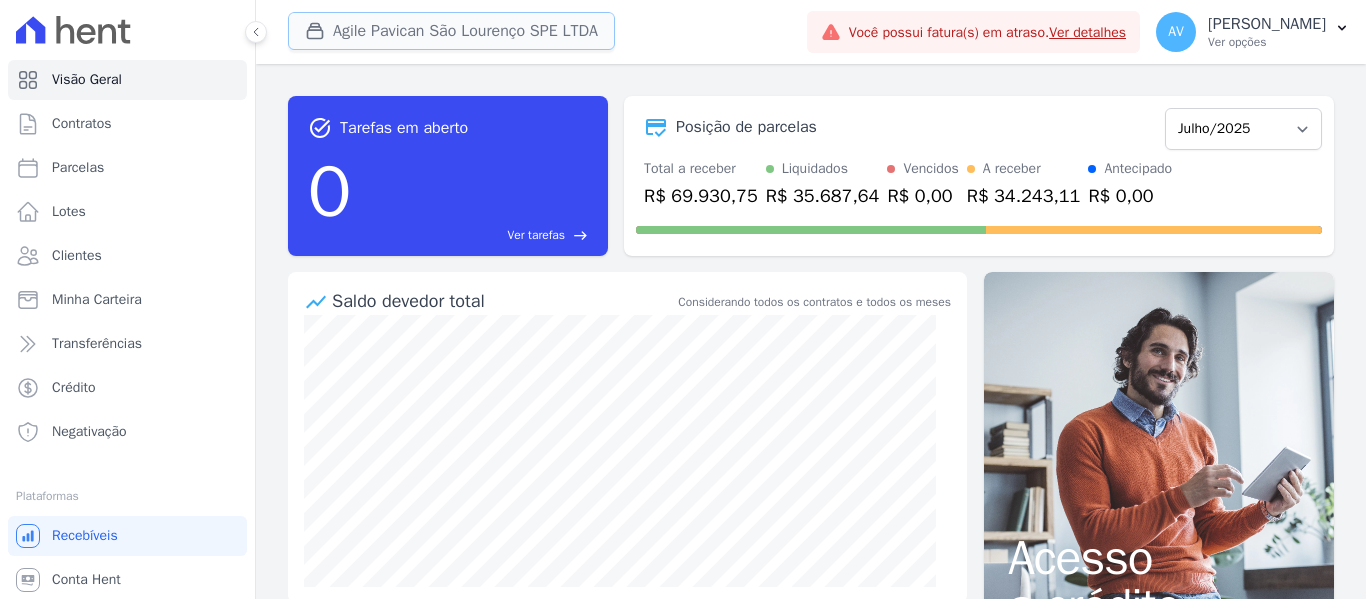 click on "Agile Pavican São Lourenço SPE LTDA" at bounding box center (451, 31) 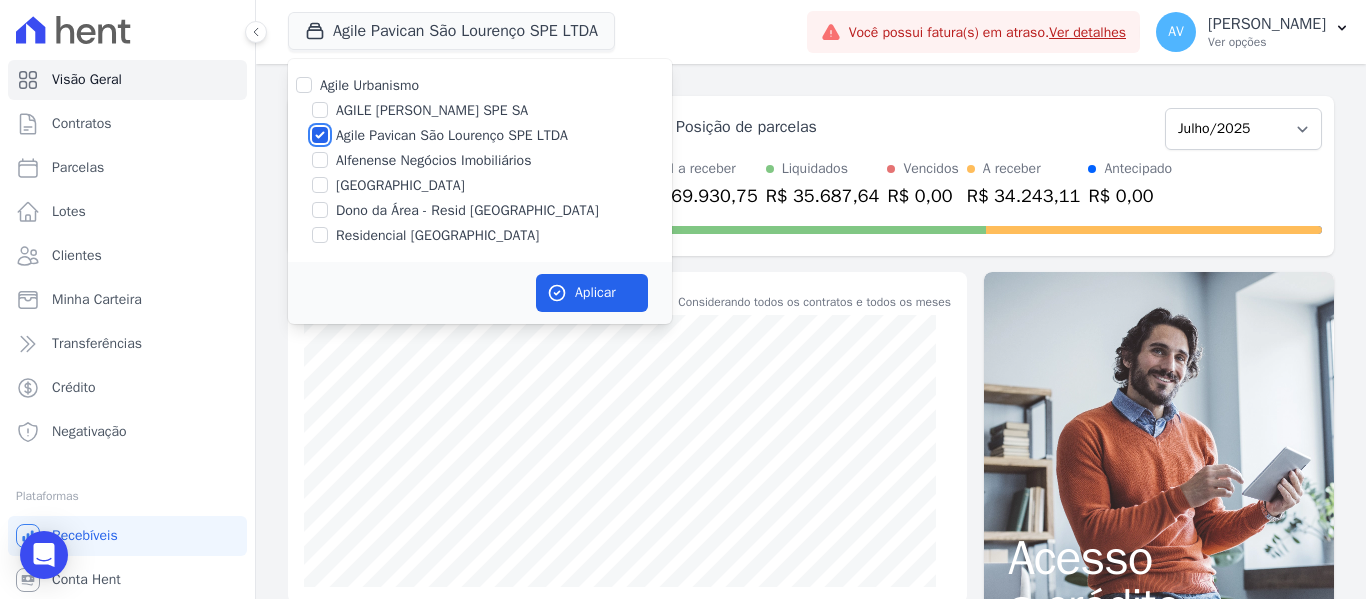 drag, startPoint x: 327, startPoint y: 128, endPoint x: 318, endPoint y: 133, distance: 10.29563 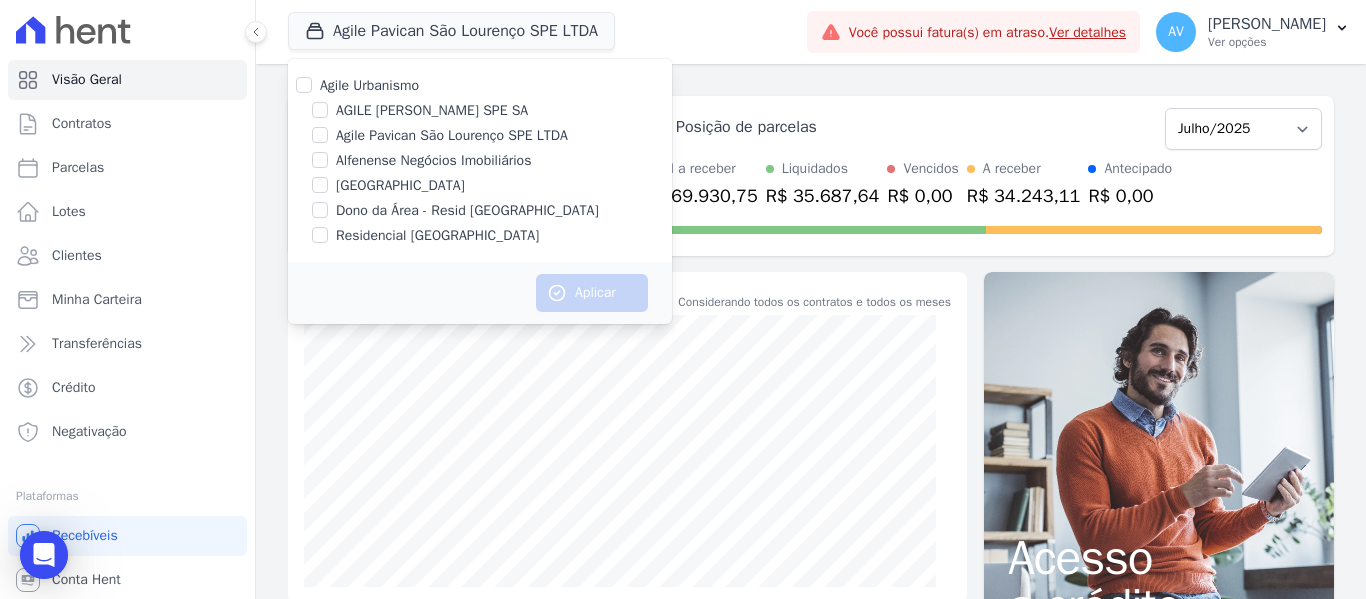 scroll, scrollTop: 0, scrollLeft: 0, axis: both 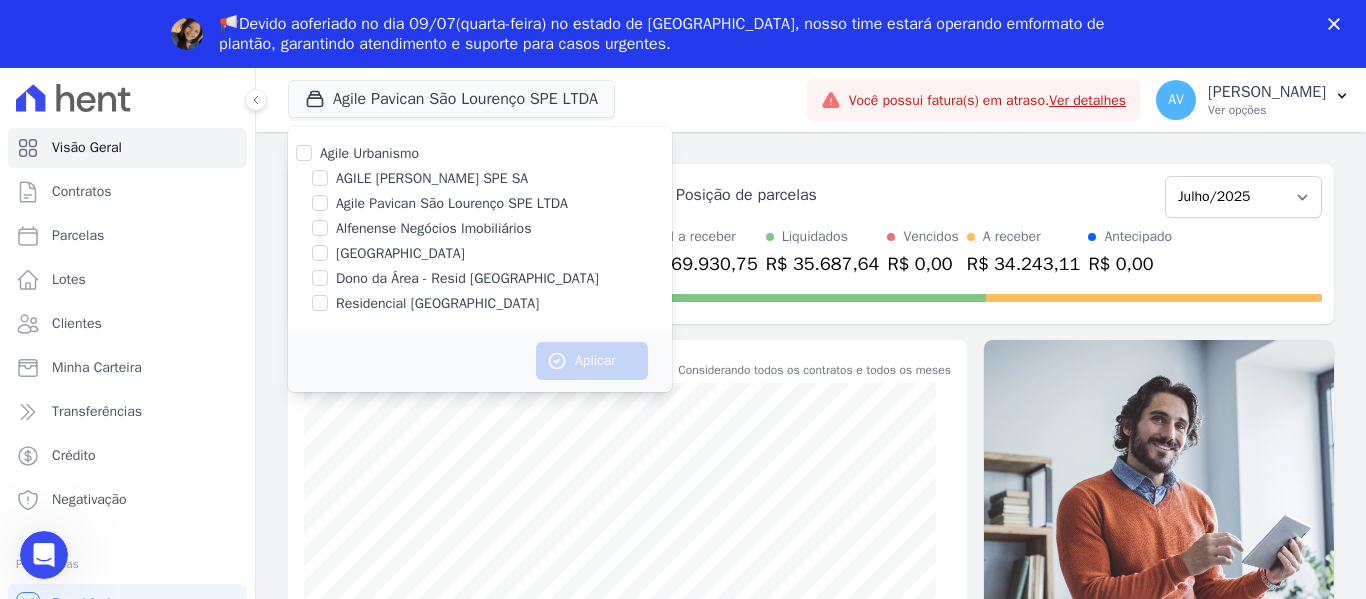 click on "Agile Pavican São Lourenço SPE LTDA
Agile Urbanismo
AGILE ELOI MENDES SPE SA
Agile Pavican São Lourenço SPE LTDA
Alfenense Negócios Imobiliários
Central Parque Guaranesia" at bounding box center [543, 100] 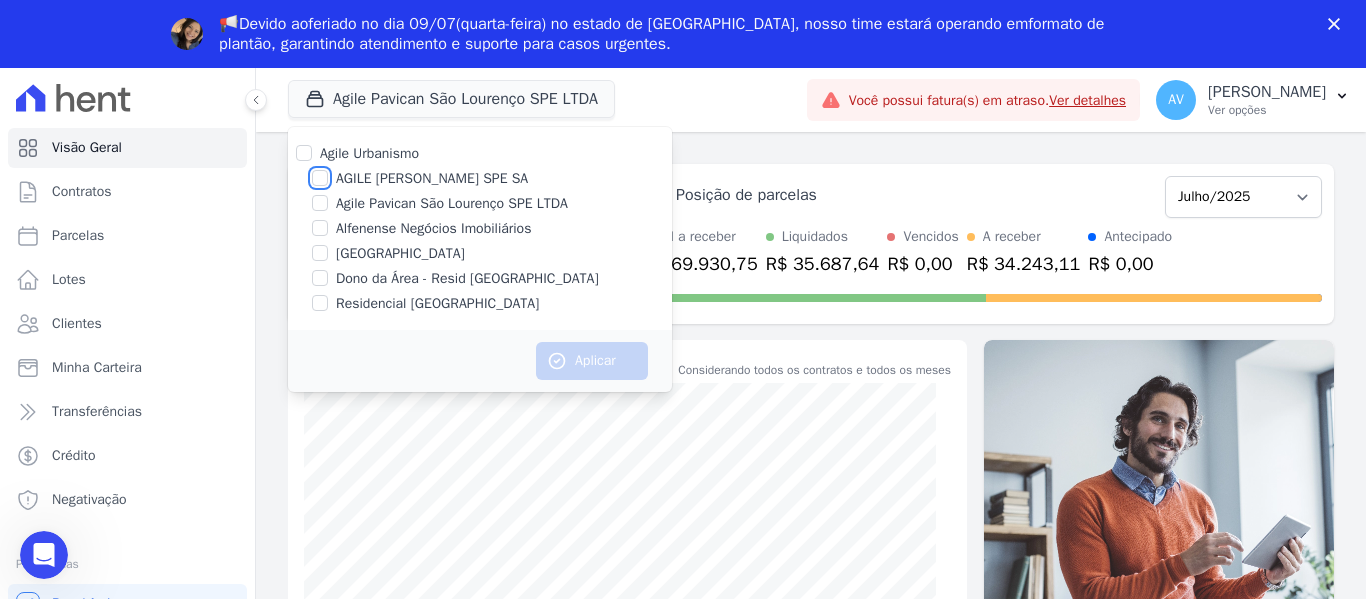 click on "AGILE ELOI MENDES SPE SA" at bounding box center (320, 178) 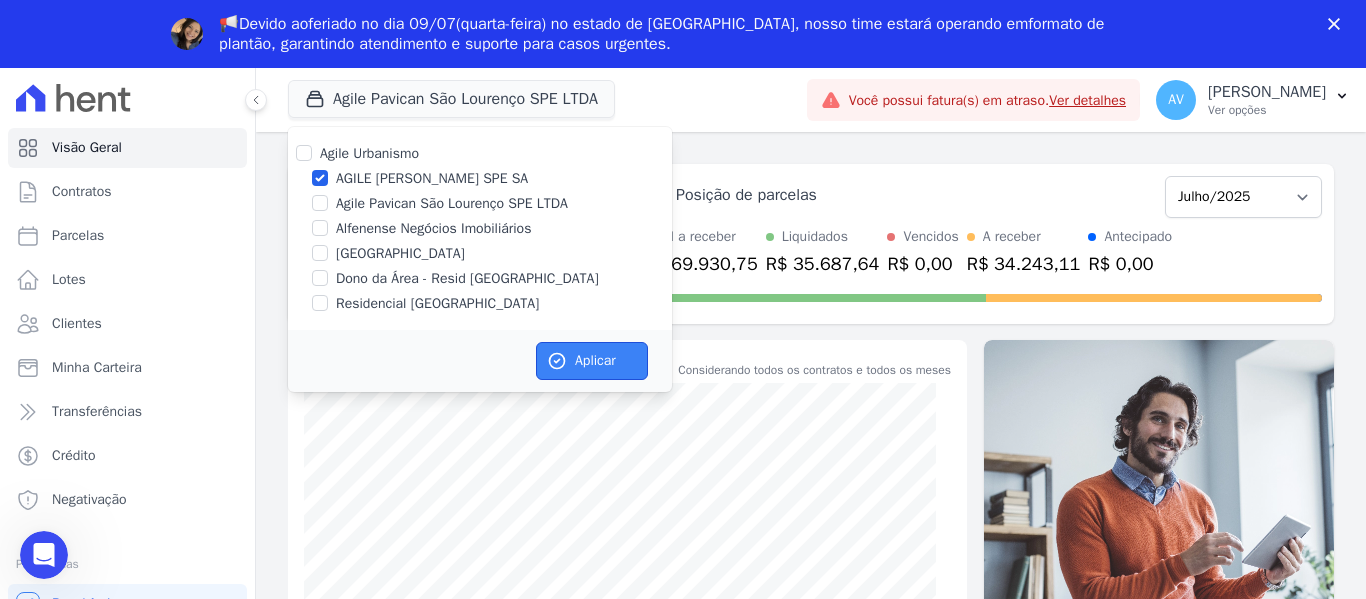 click on "Aplicar" at bounding box center [592, 361] 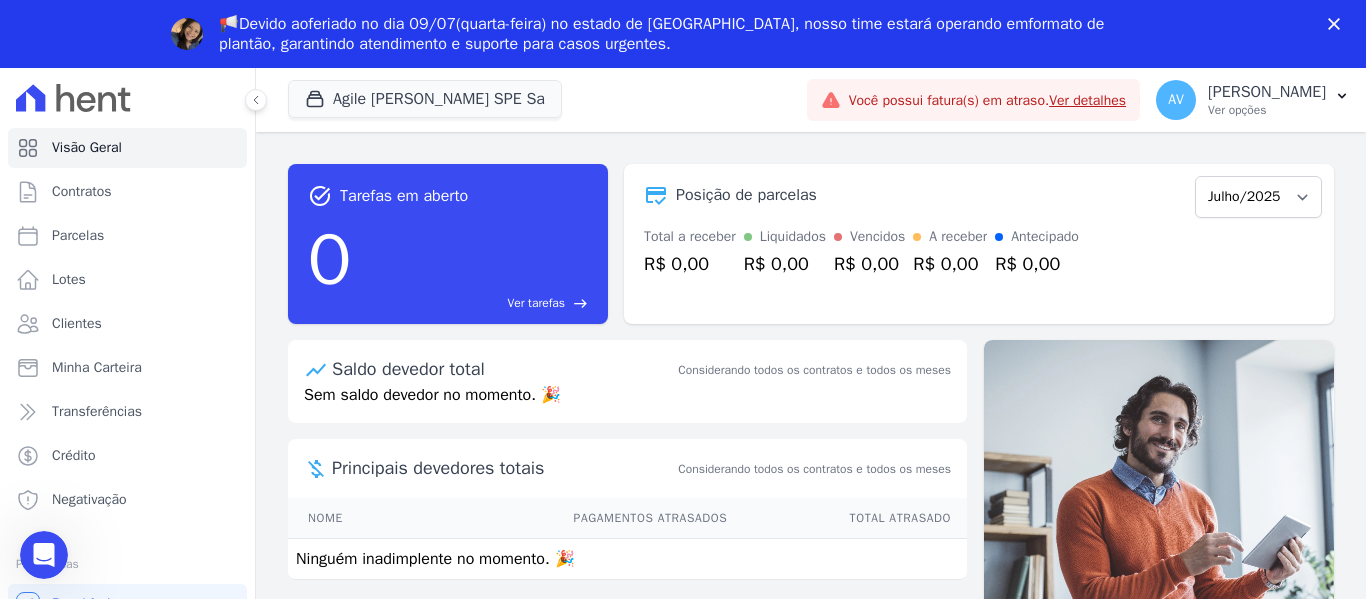 scroll, scrollTop: 0, scrollLeft: 0, axis: both 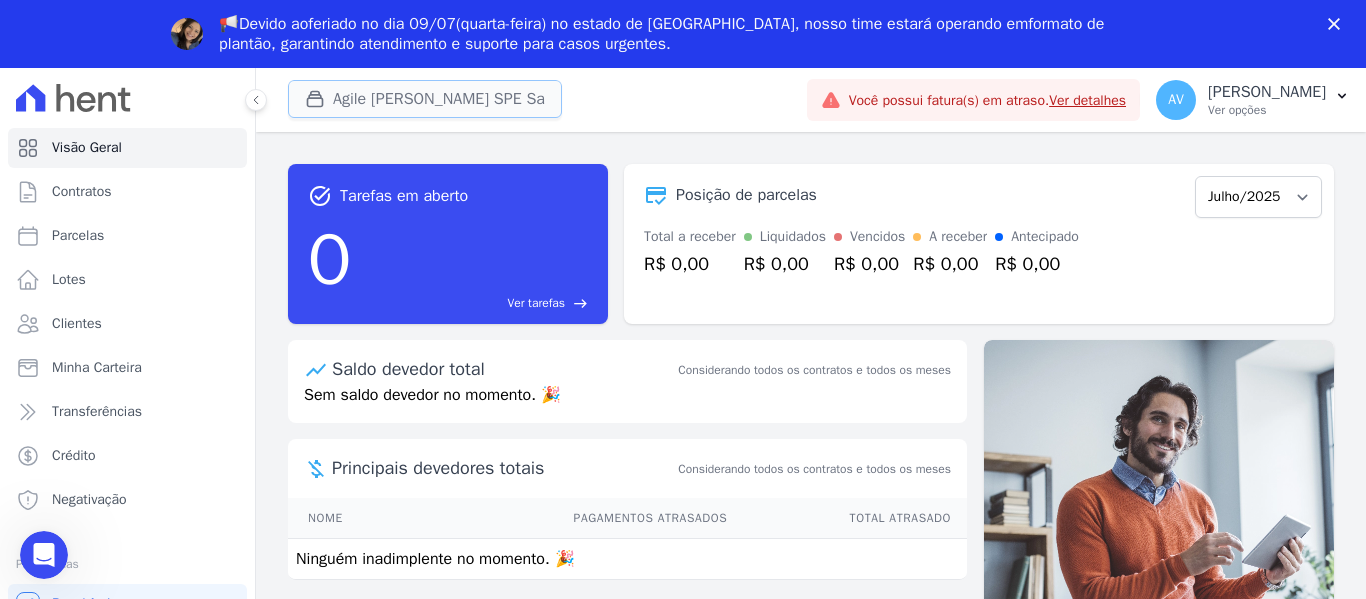 click on "Agile Eloi Mendes SPE Sa" at bounding box center (425, 99) 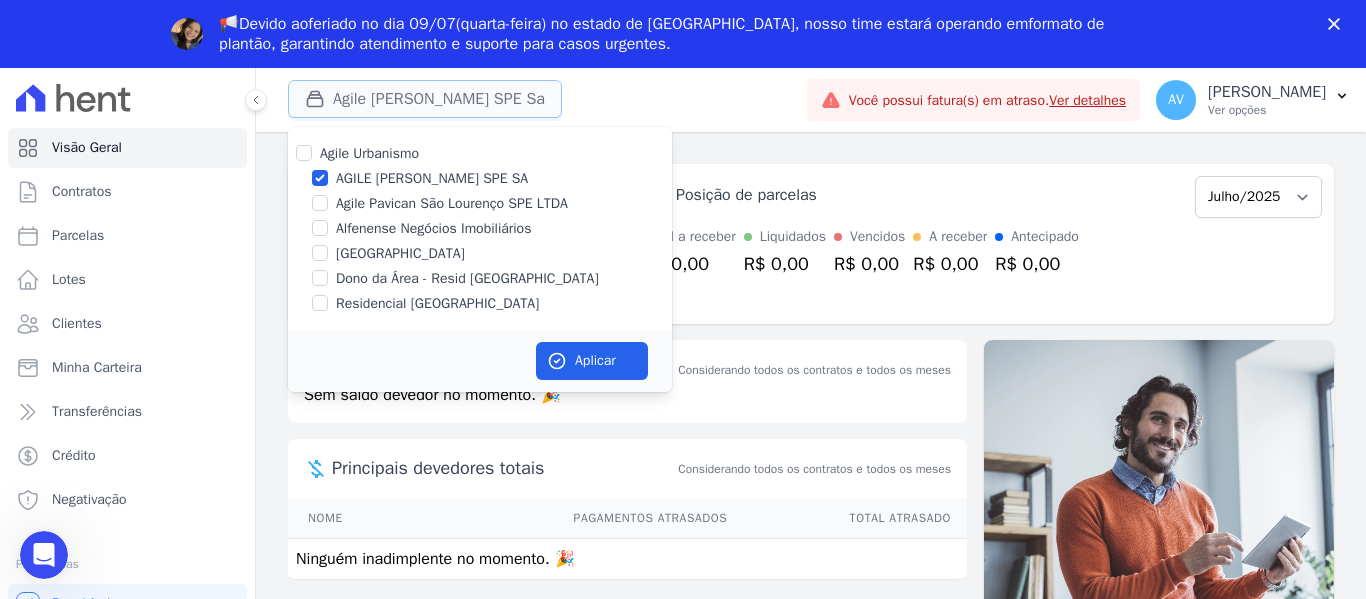 click on "Agile Eloi Mendes SPE Sa" at bounding box center [425, 99] 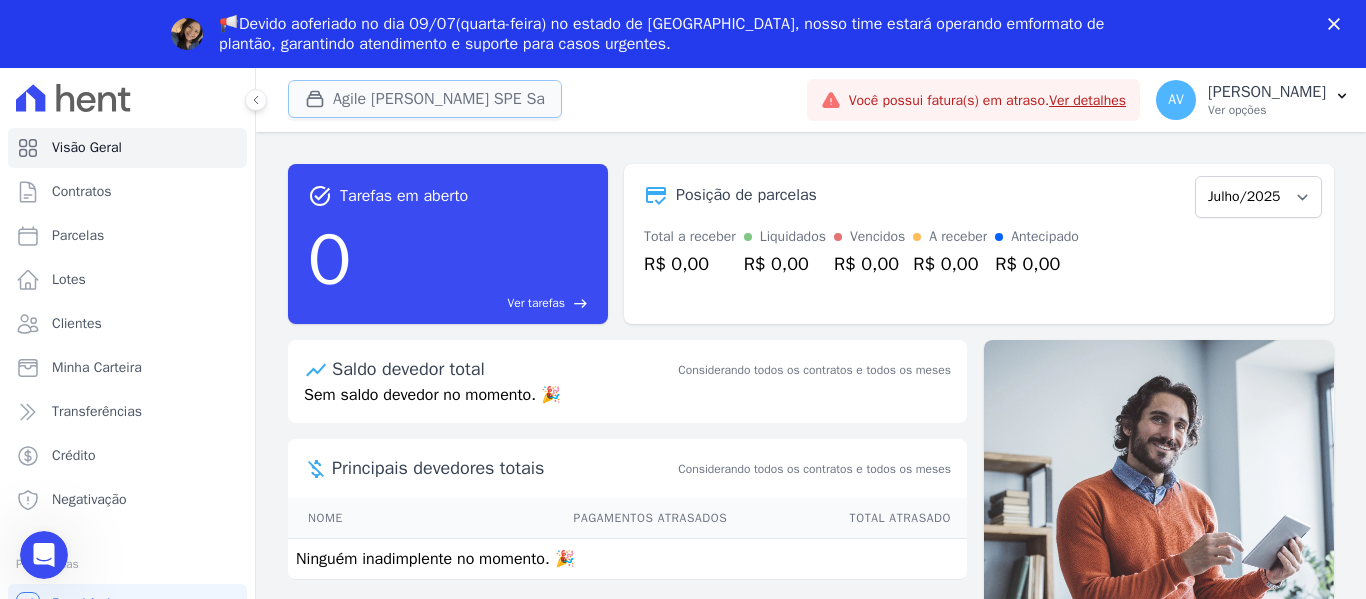 click on "Agile Eloi Mendes SPE Sa" at bounding box center (425, 99) 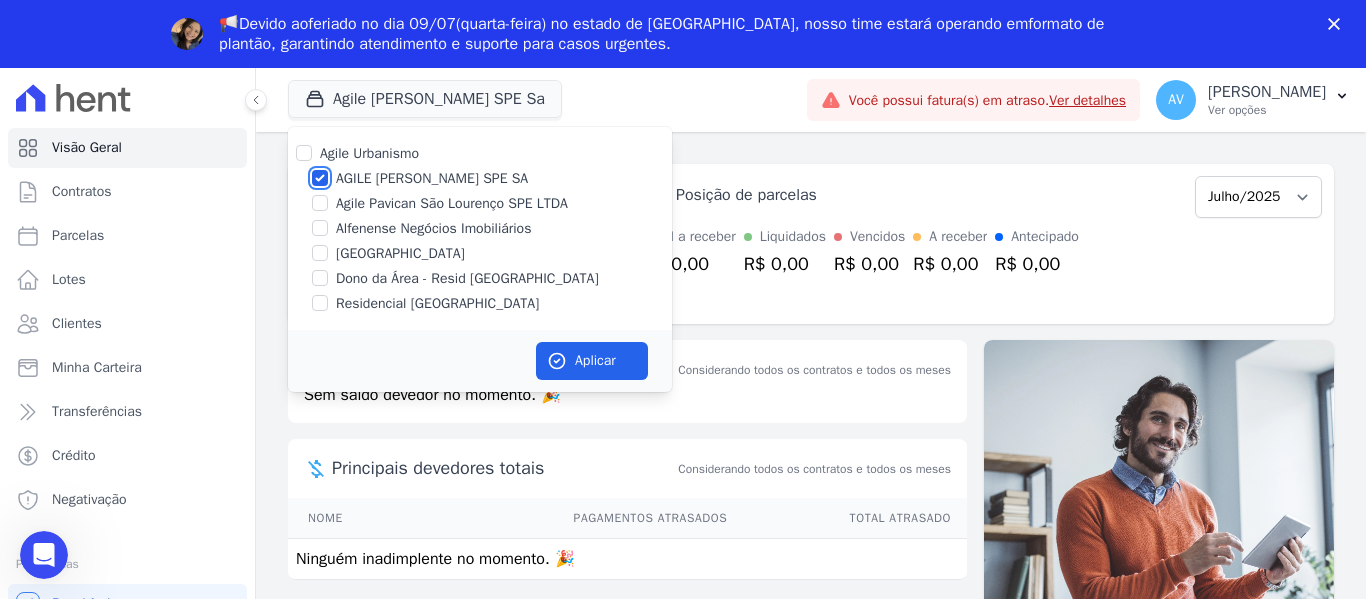click on "AGILE [PERSON_NAME] SPE SA" at bounding box center (320, 178) 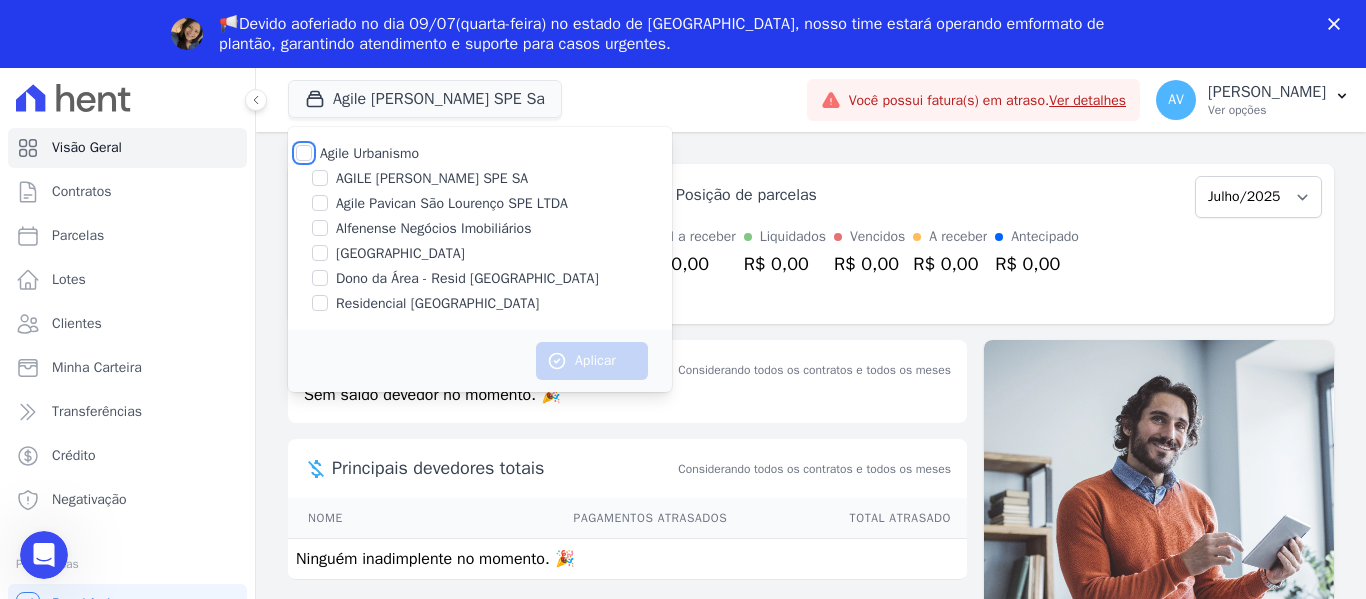 click on "Agile Urbanismo" at bounding box center [304, 153] 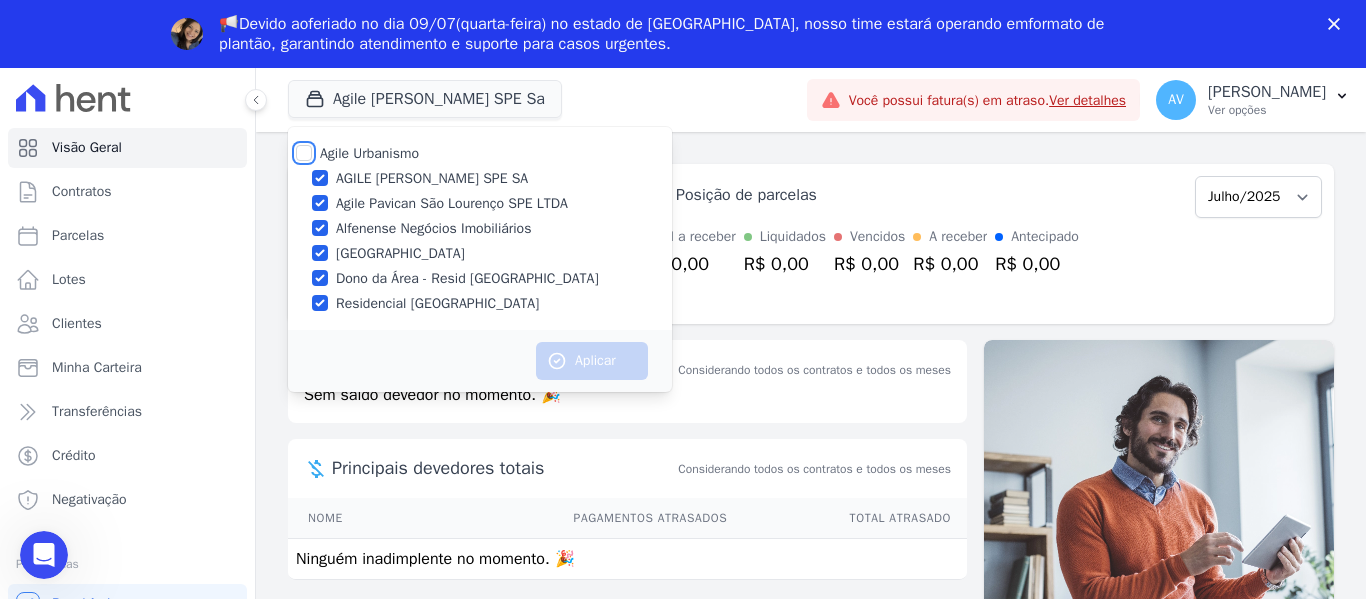checkbox on "true" 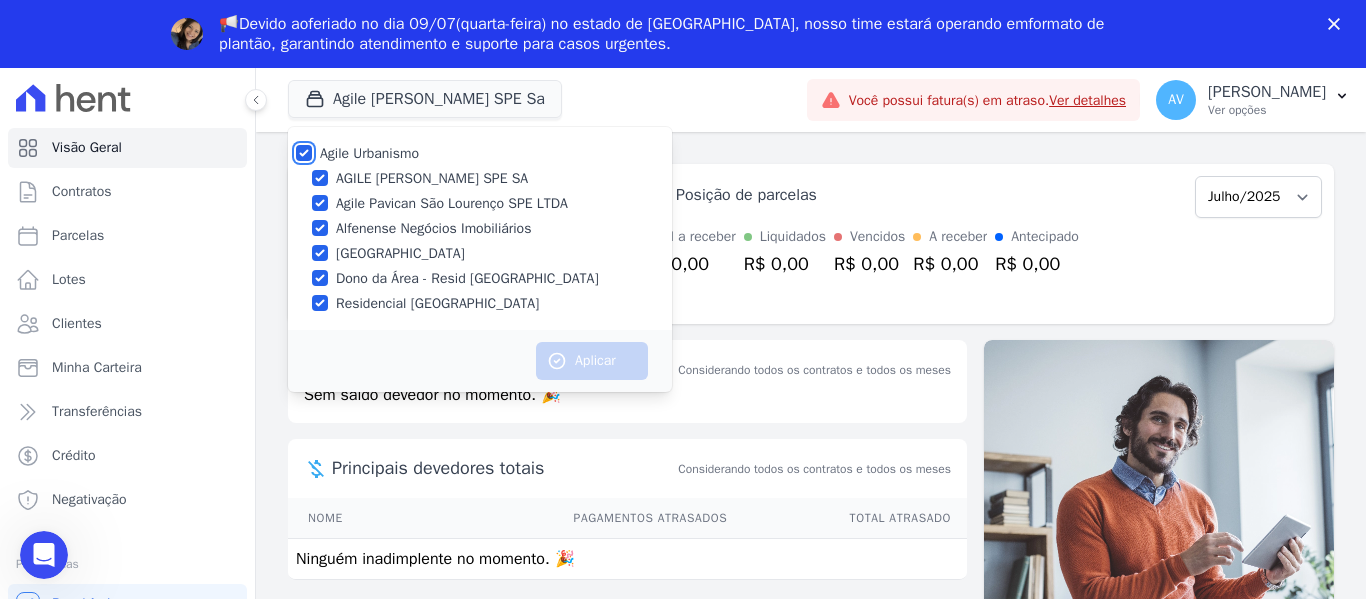 checkbox on "true" 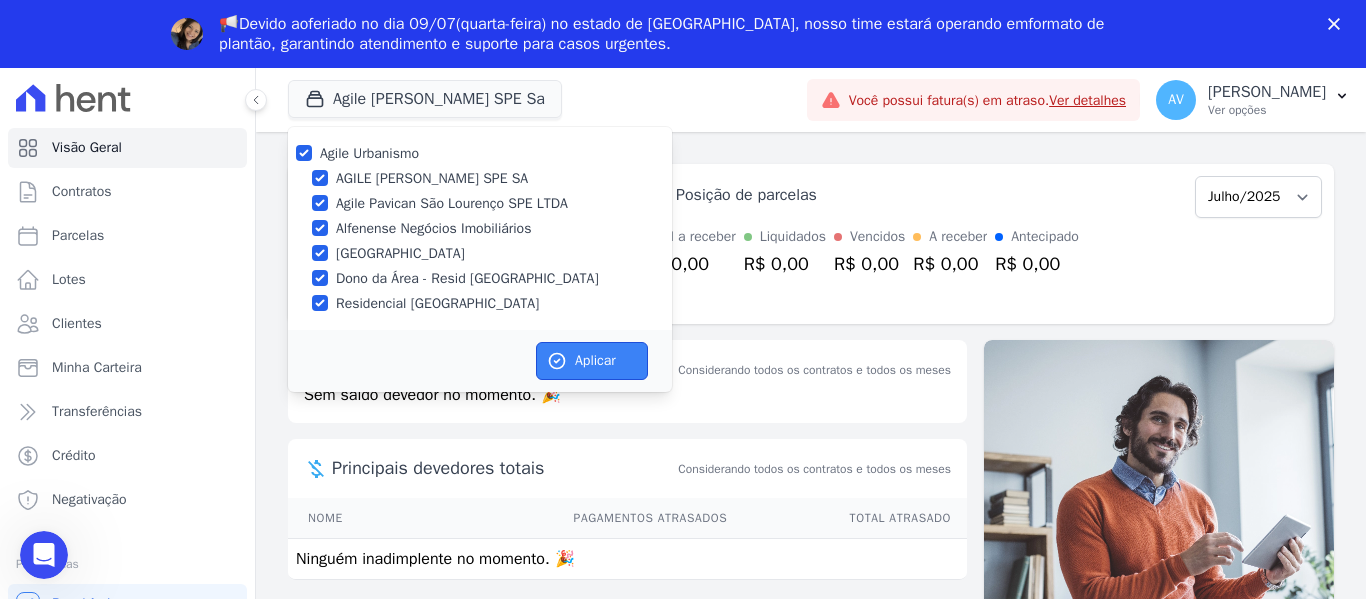 click on "Aplicar" at bounding box center (592, 361) 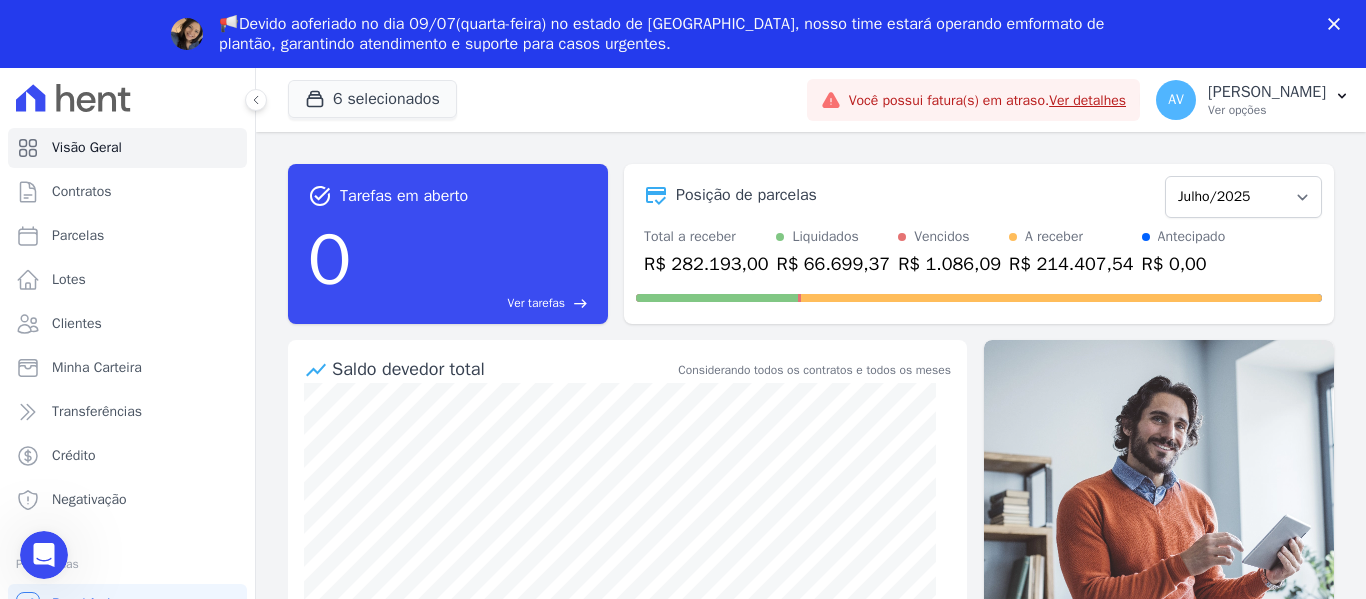 scroll, scrollTop: 0, scrollLeft: 0, axis: both 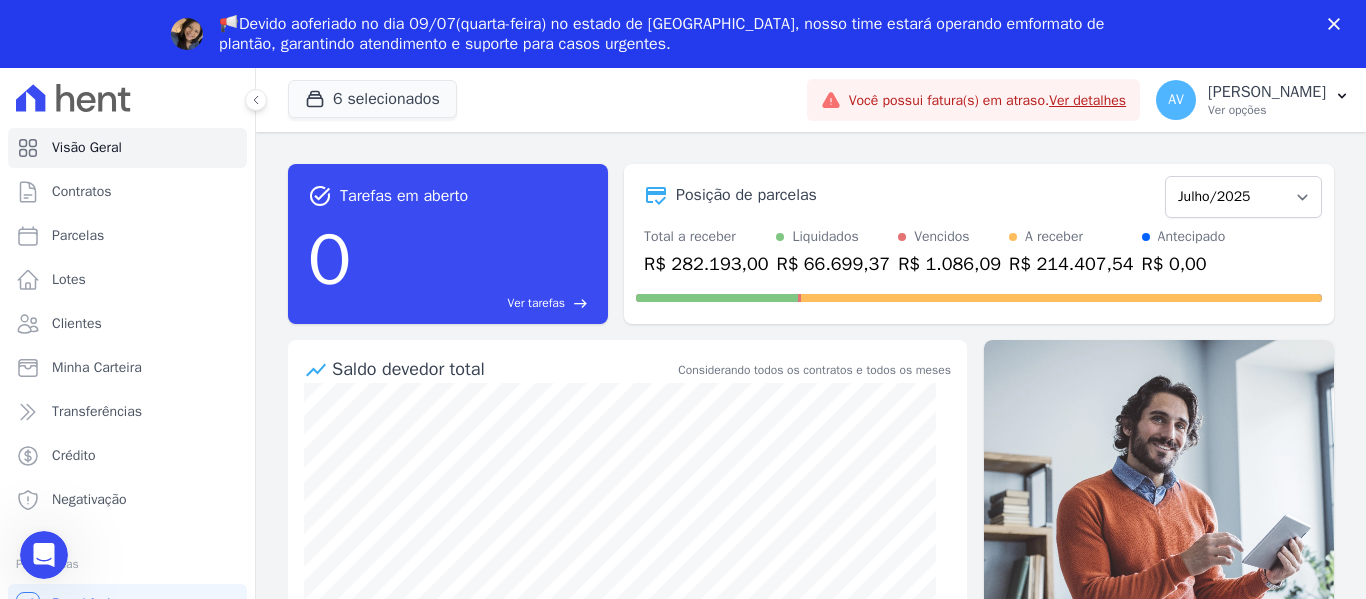 click at bounding box center (1338, 24) 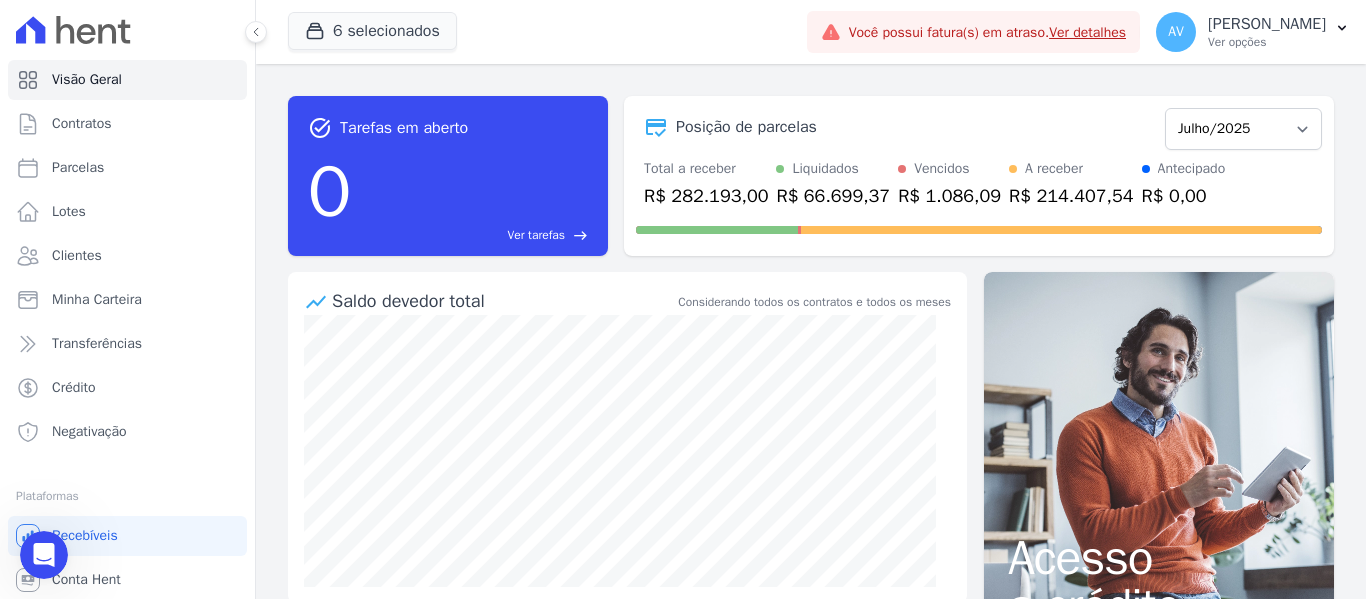 click on "6 selecionados
Agile Urbanismo
AGILE ELOI MENDES SPE SA
Agile Pavican São Lourenço SPE LTDA
Alfenense Negócios Imobiliários
Central Parque Guaranesia" at bounding box center (543, 32) 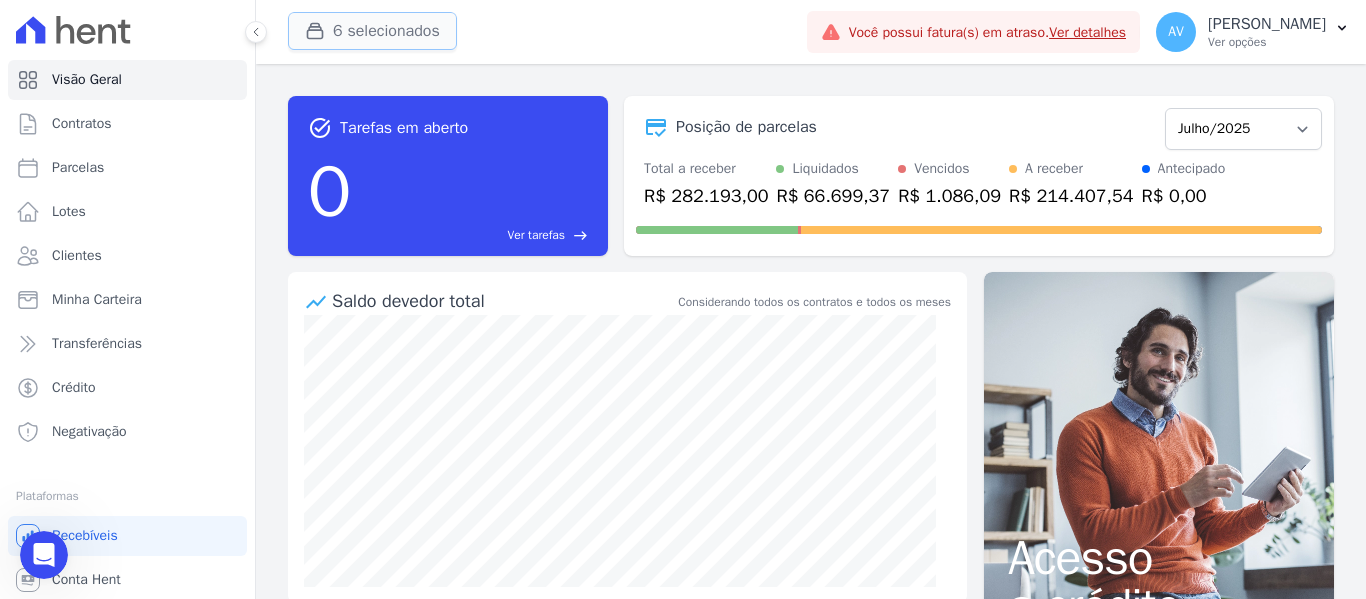 click on "6 selecionados" at bounding box center [372, 31] 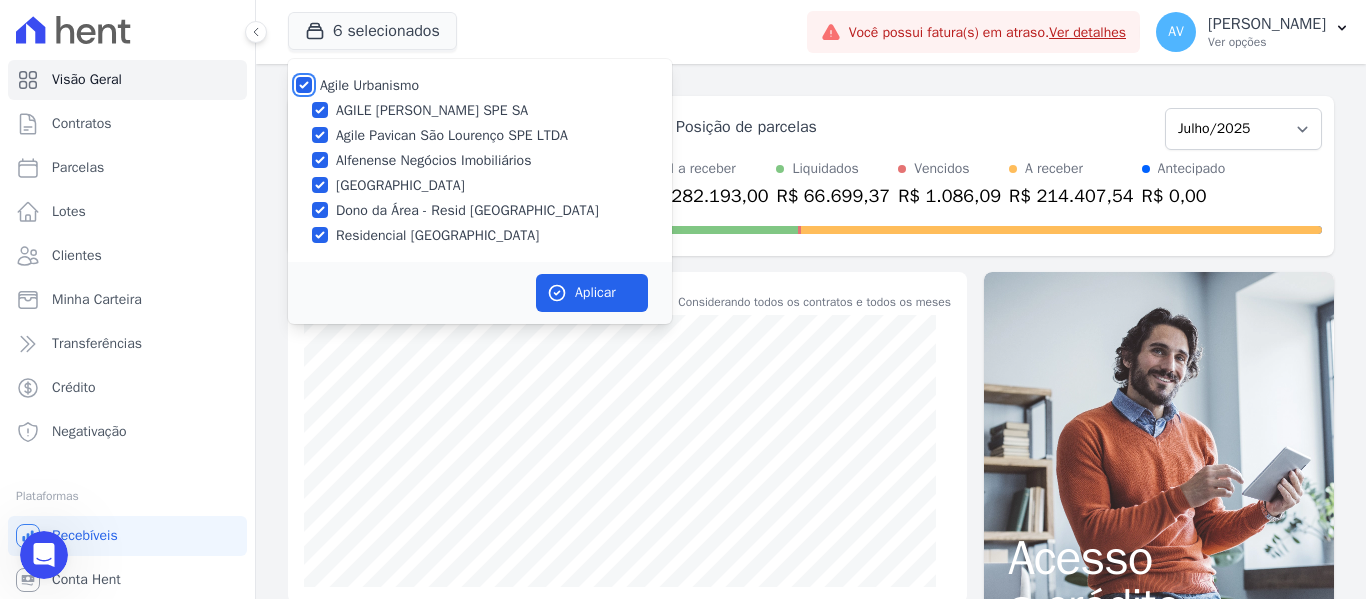click on "Agile Urbanismo" at bounding box center [304, 85] 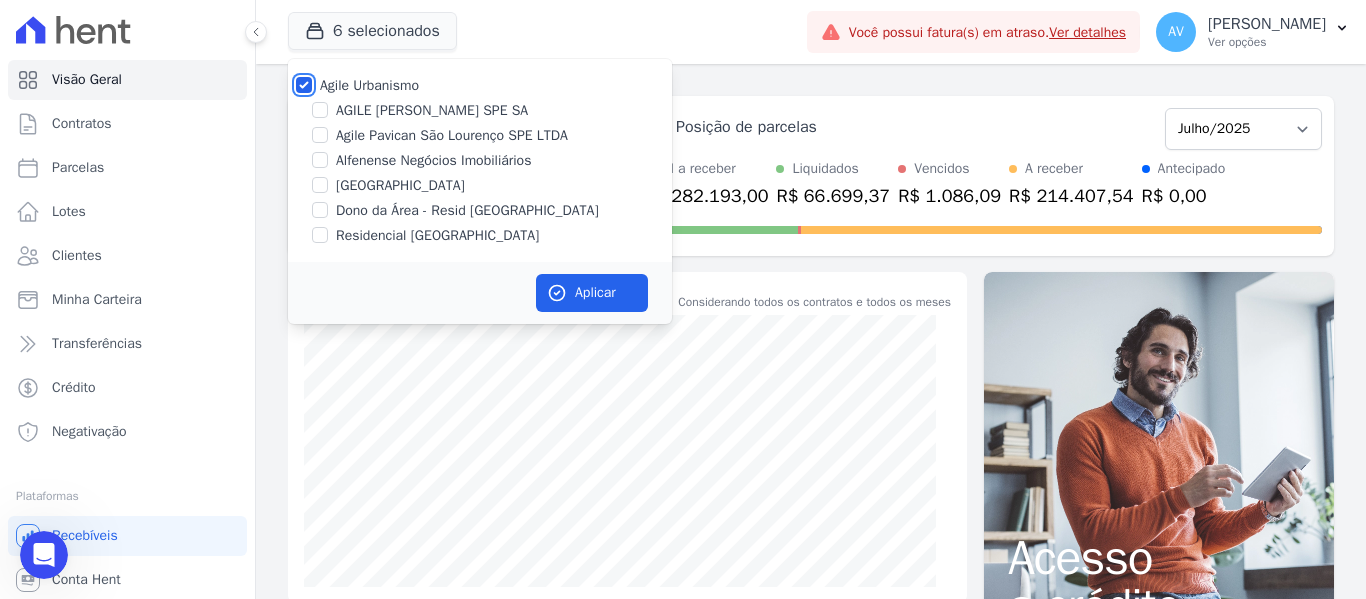 checkbox on "false" 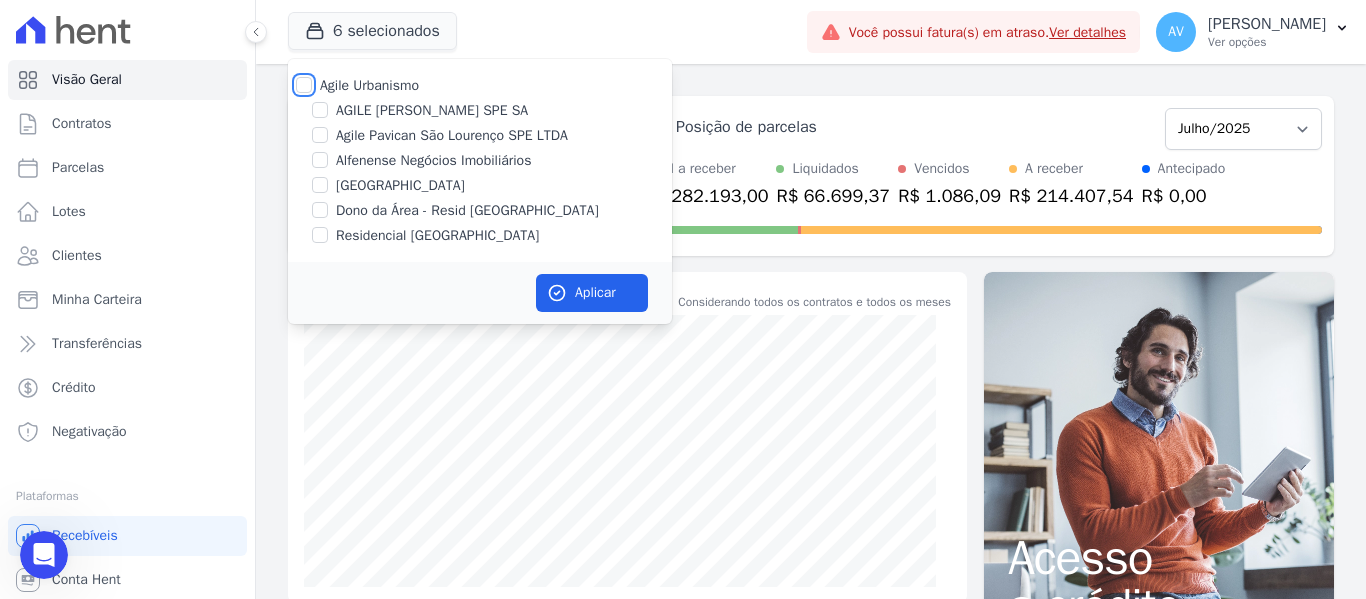 checkbox on "false" 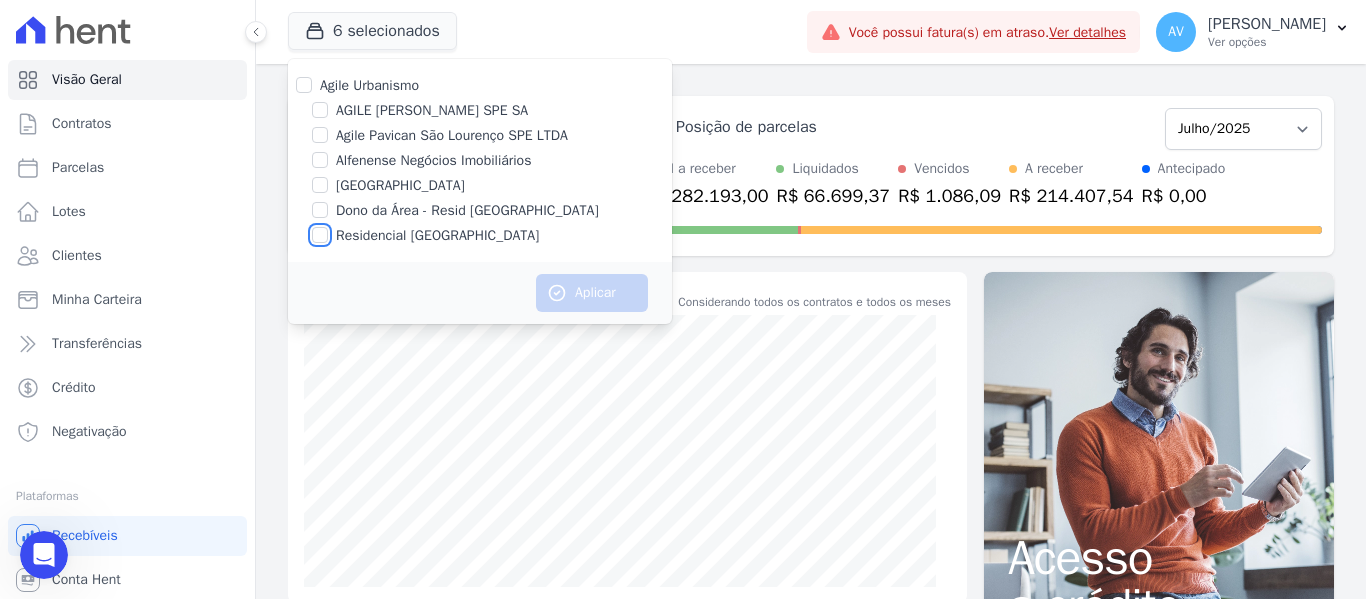 click on "Residencial [GEOGRAPHIC_DATA]" at bounding box center (320, 235) 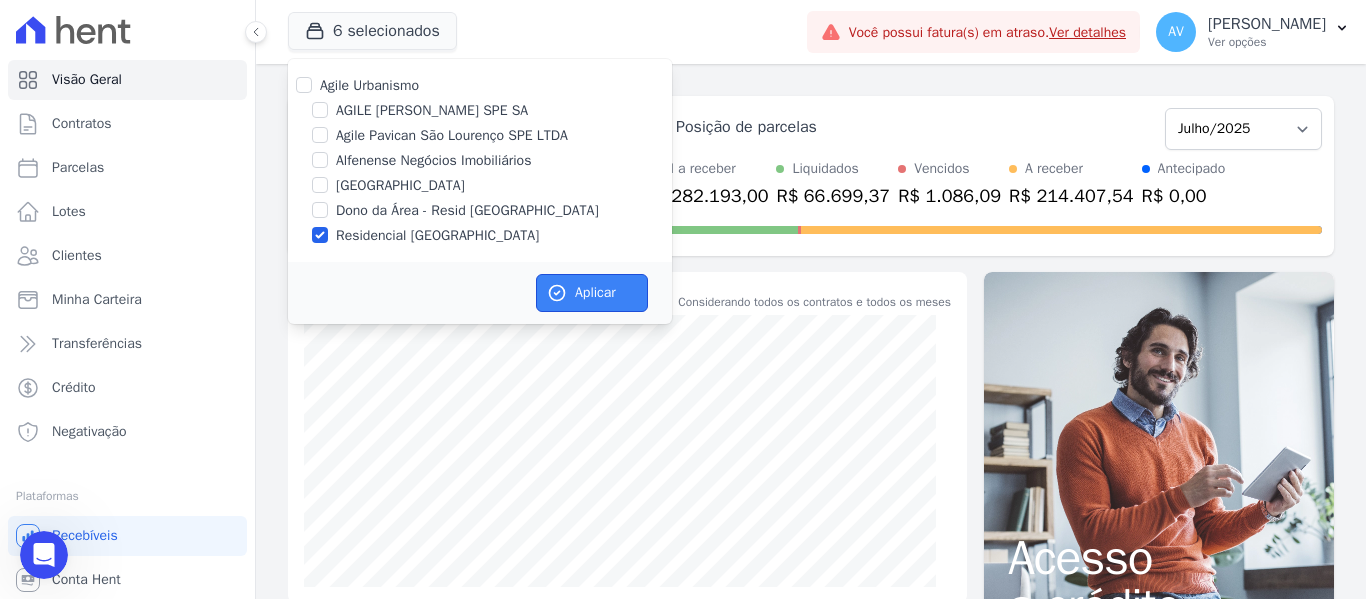 click on "Aplicar" at bounding box center [592, 293] 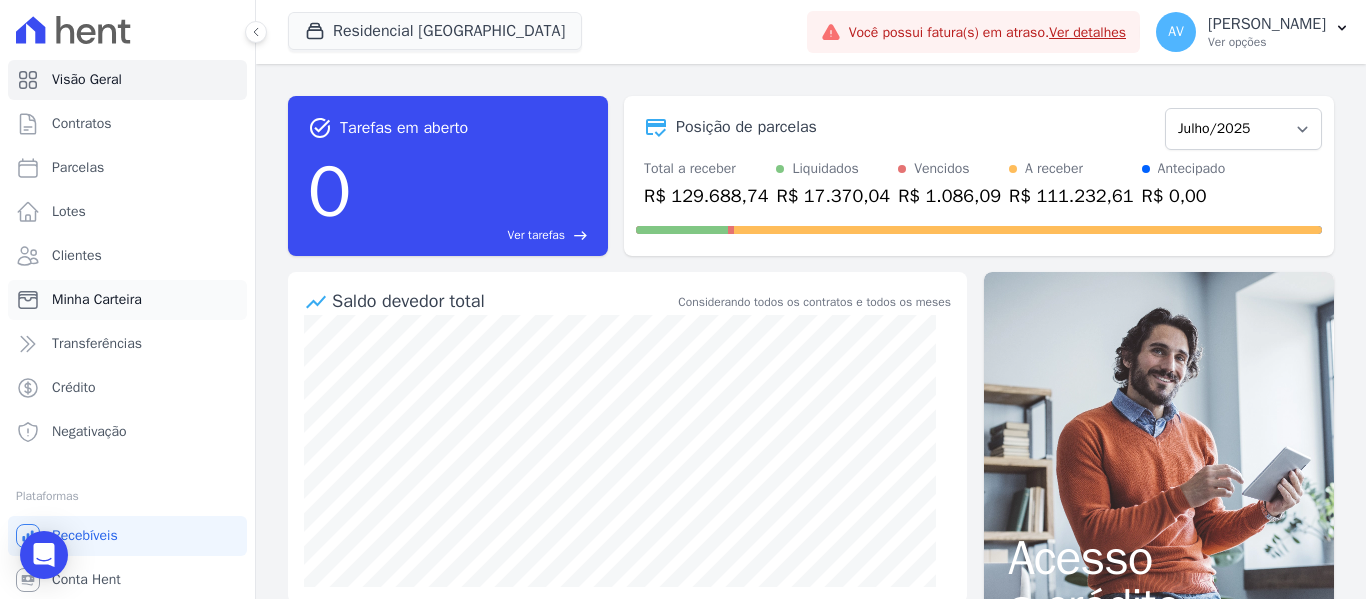 click on "Minha Carteira" at bounding box center [97, 300] 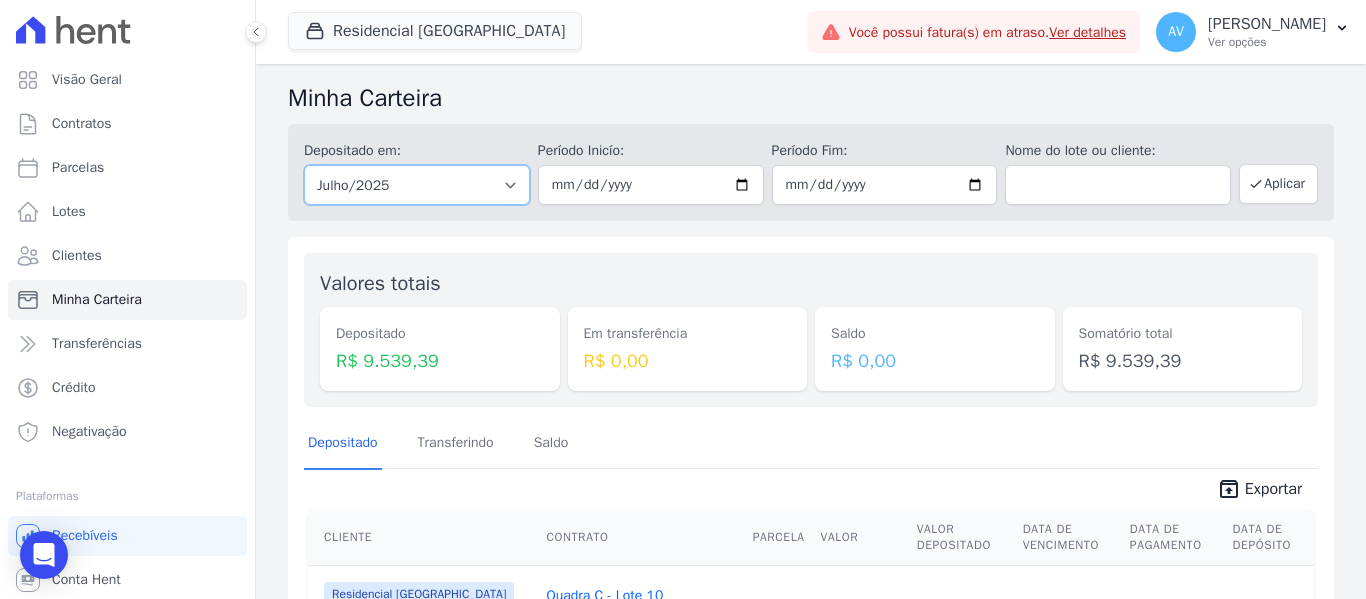 click on "Todos os meses
Fevereiro/2022
Março/2022
Abril/2022
Maio/2022
Junho/2022
Julho/2022
Agosto/2022
Setembro/2022
Outubro/2022
Novembro/2022
Dezembro/2022
Janeiro/2023
Fevereiro/2023
Março/2023
Abril/2023
Maio/2023
Junho/2023
Julho/2023
Agosto/2023
Setembro/2023
Outubro/2023
Novembro/2023
Dezembro/2023
Janeiro/2024
Fevereiro/2024
Março/2024
Abril/2024
Maio/2024
Junho/2024
Julho/2024
Agosto/2024
Setembro/2024
Outubro/2024
Novembro/2024
Dezembro/2024
Janeiro/2025
Fevereiro/2025
Março/2025
Abril/2025
Maio/2025
Junho/2025
Julho/2025
Agosto/2025
Setembro/2025
Outubro/2025
Novembro/2025
Dezembro/2025
Janeiro/2026
Fevereiro/2026
Março/2026
Abril/2026
Maio/2026
Junho/2026
Julho/2026
Agosto/2026
Setembro/2026
Outubro/2026
Novembro/2026
Dezembro/2026
Janeiro/2027
Fevereiro/2027
Março/2027
Abril/2027
Maio/2027
Junho/2027
Julho/2027
Agosto/2027
Setembro/2027
Outubro/2027" at bounding box center (417, 185) 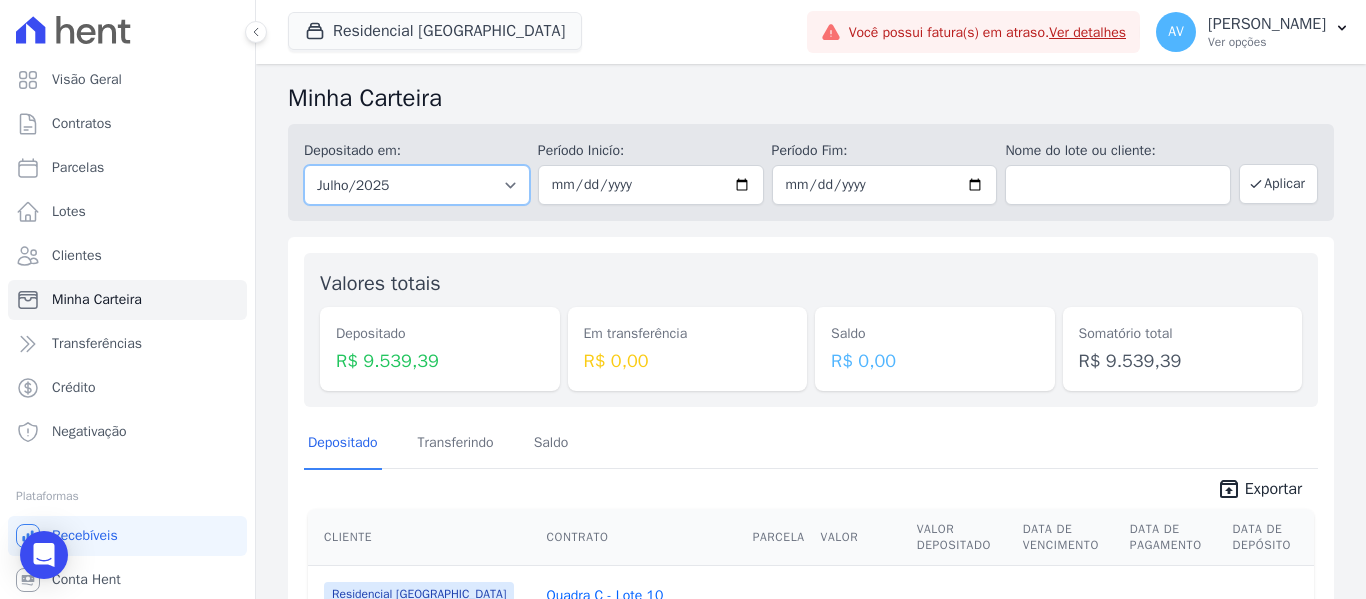select on "06/2025" 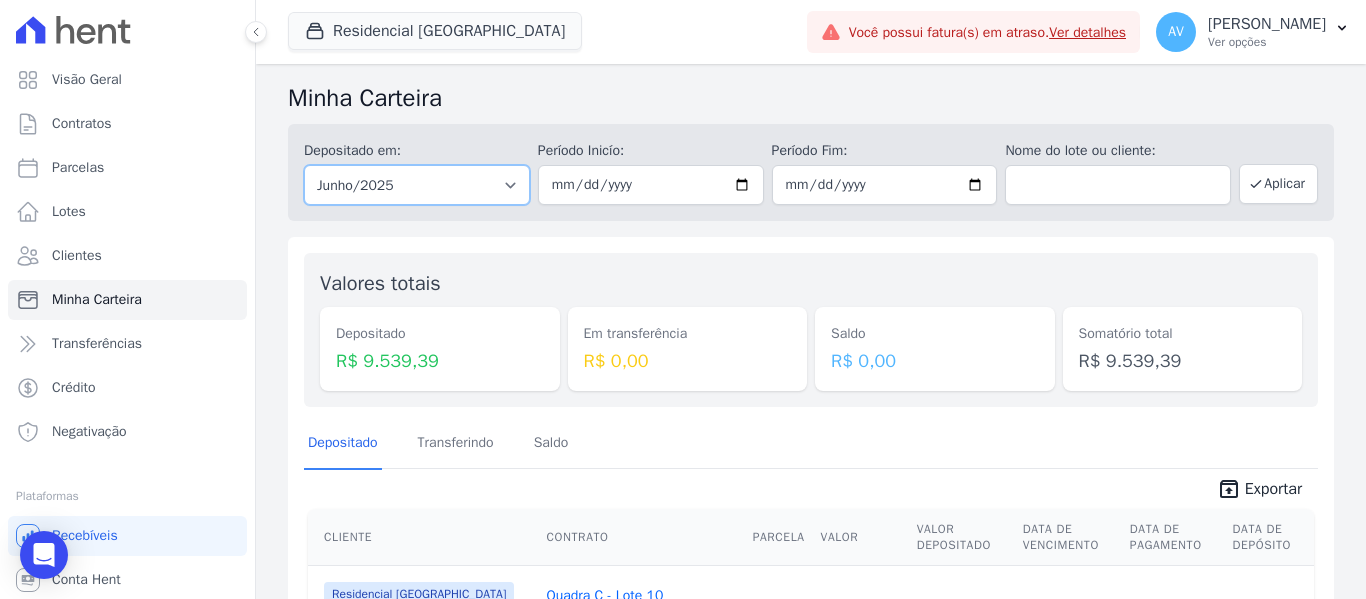 click on "Todos os meses
Fevereiro/2022
Março/2022
Abril/2022
Maio/2022
Junho/2022
Julho/2022
Agosto/2022
Setembro/2022
Outubro/2022
Novembro/2022
Dezembro/2022
Janeiro/2023
Fevereiro/2023
Março/2023
Abril/2023
Maio/2023
Junho/2023
Julho/2023
Agosto/2023
Setembro/2023
Outubro/2023
Novembro/2023
Dezembro/2023
Janeiro/2024
Fevereiro/2024
Março/2024
Abril/2024
Maio/2024
Junho/2024
Julho/2024
Agosto/2024
Setembro/2024
Outubro/2024
Novembro/2024
Dezembro/2024
Janeiro/2025
Fevereiro/2025
Março/2025
Abril/2025
Maio/2025
Junho/2025
Julho/2025
Agosto/2025
Setembro/2025
Outubro/2025
Novembro/2025
Dezembro/2025
Janeiro/2026
Fevereiro/2026
Março/2026
Abril/2026
Maio/2026
Junho/2026
Julho/2026
Agosto/2026
Setembro/2026
Outubro/2026
Novembro/2026
Dezembro/2026
Janeiro/2027
Fevereiro/2027
Março/2027
Abril/2027
Maio/2027
Junho/2027
Julho/2027
Agosto/2027
Setembro/2027
Outubro/2027" at bounding box center (417, 185) 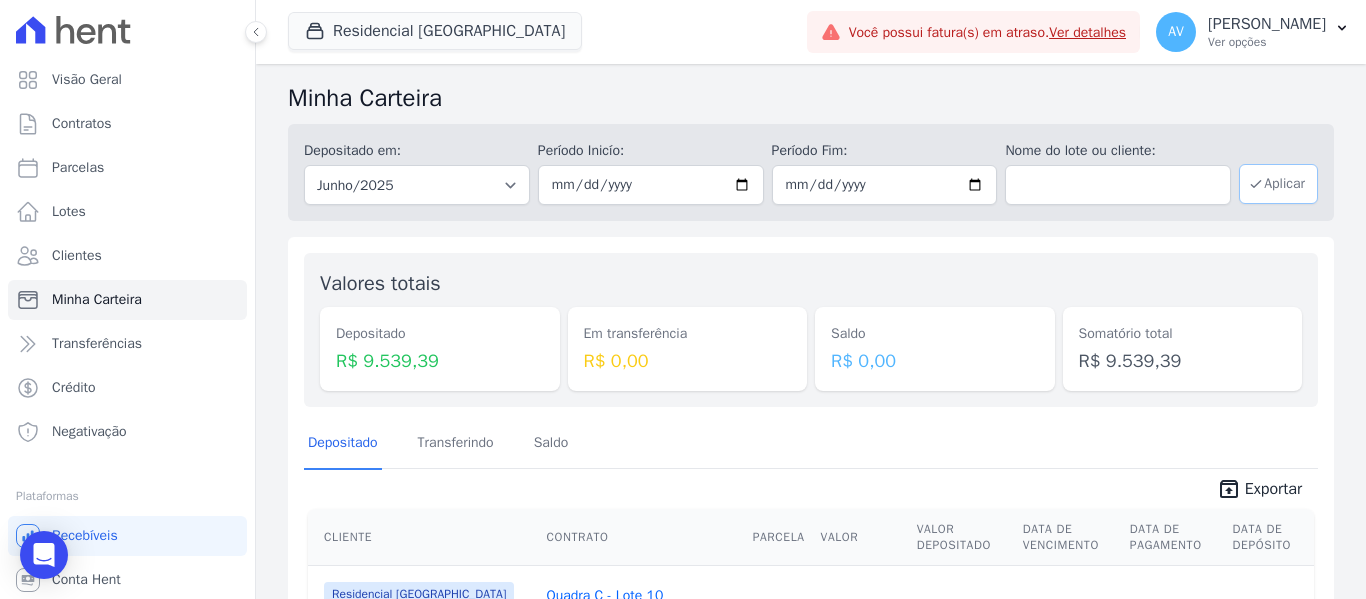 click on "Aplicar" at bounding box center [1278, 184] 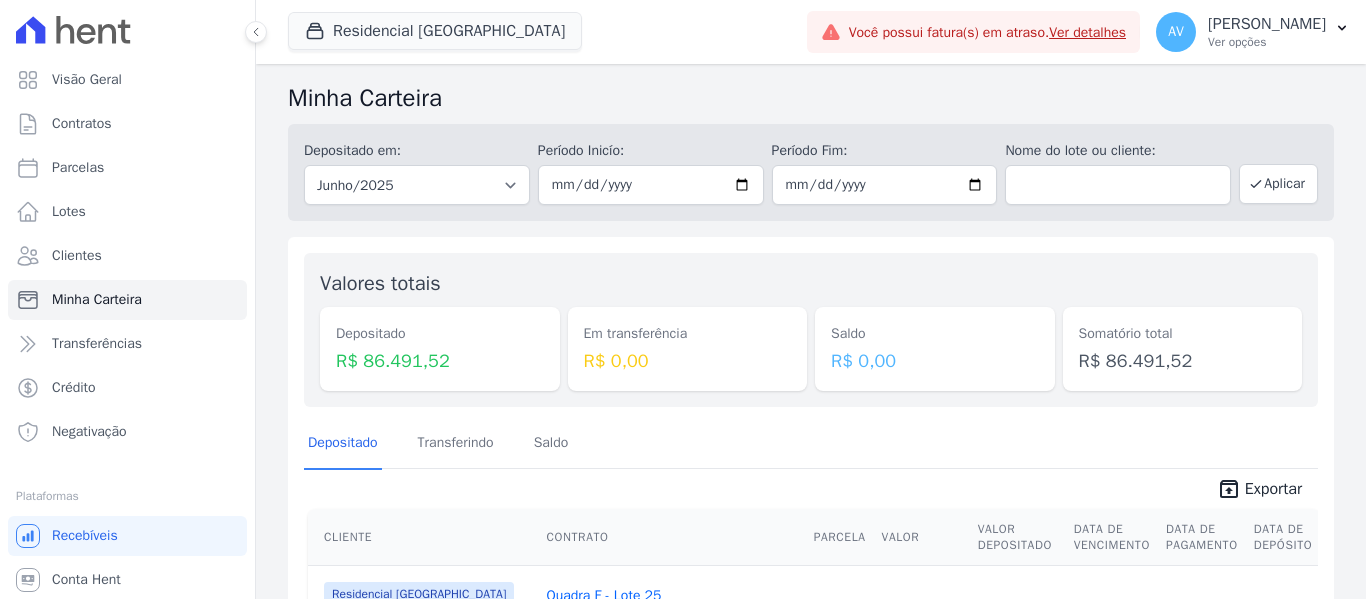 scroll, scrollTop: 0, scrollLeft: 0, axis: both 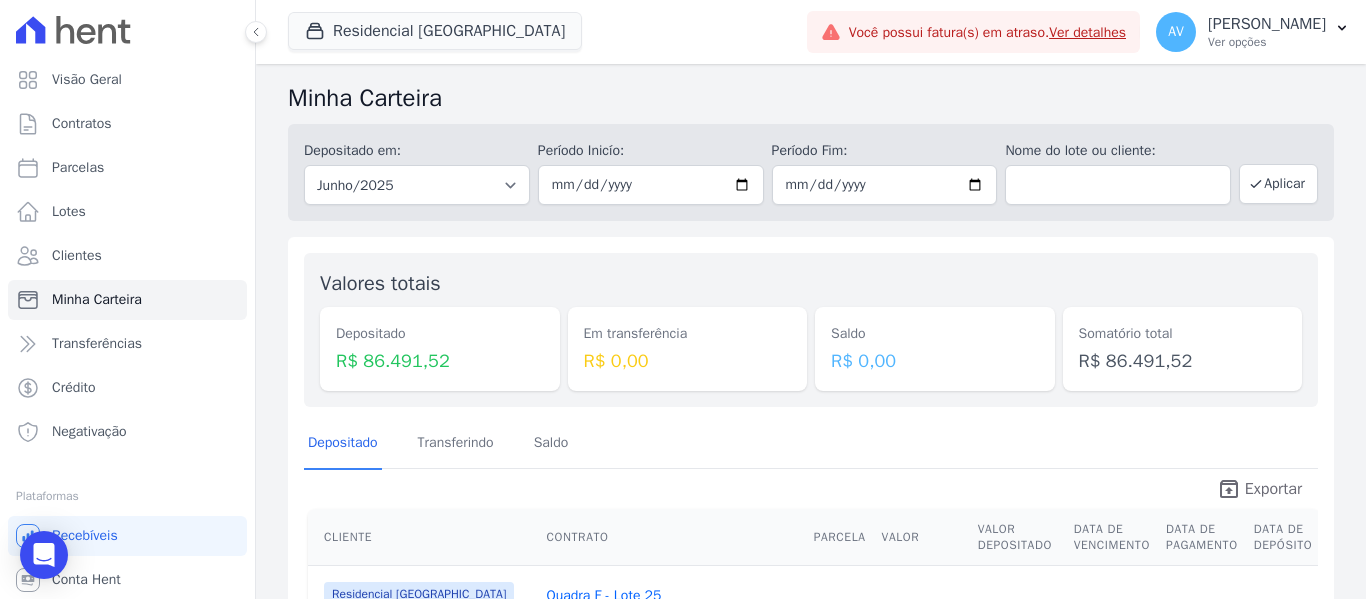 click on "Exportar" at bounding box center (1273, 489) 